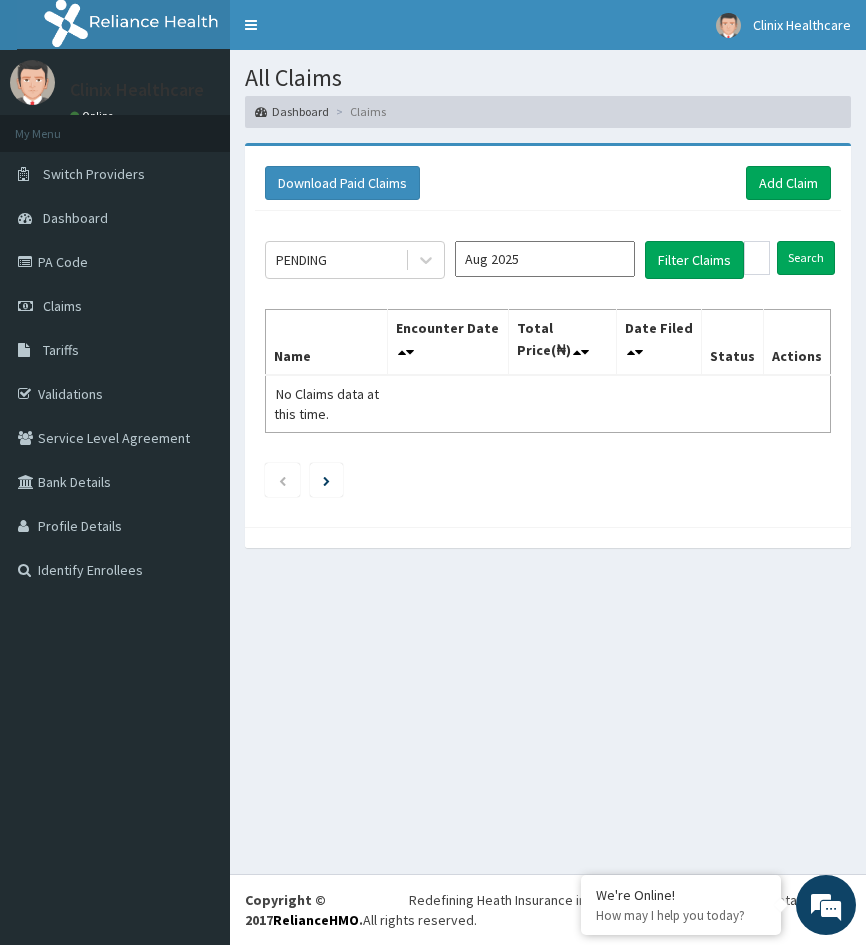 scroll, scrollTop: 0, scrollLeft: 0, axis: both 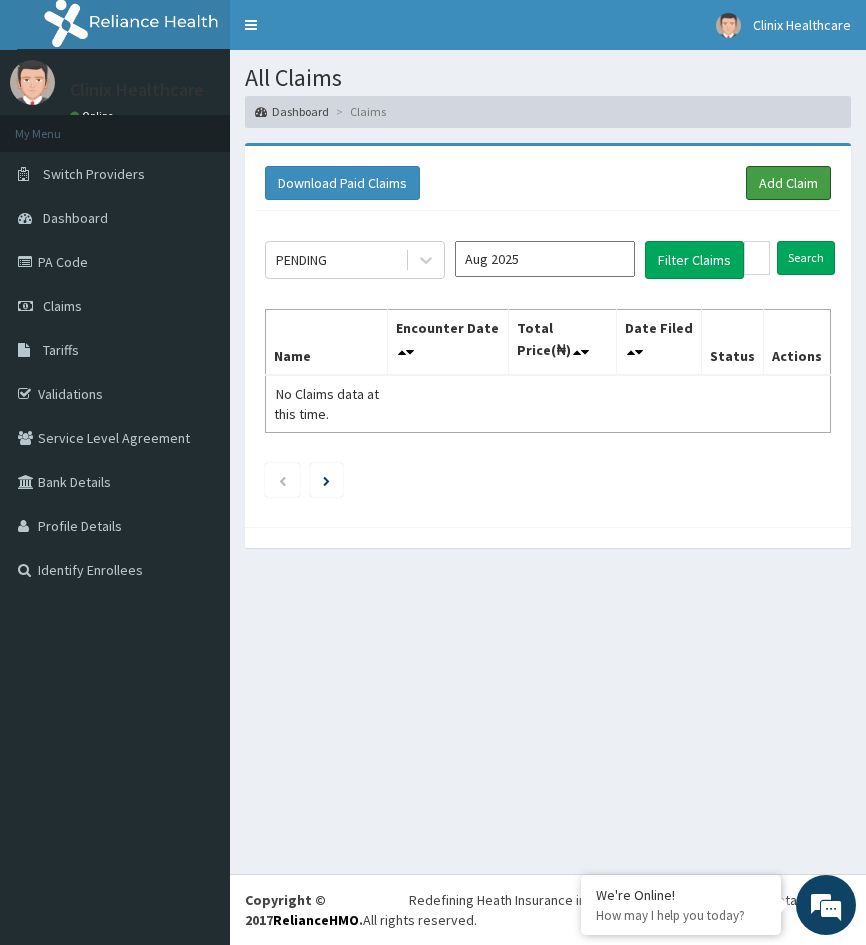 click on "Add Claim" at bounding box center [788, 183] 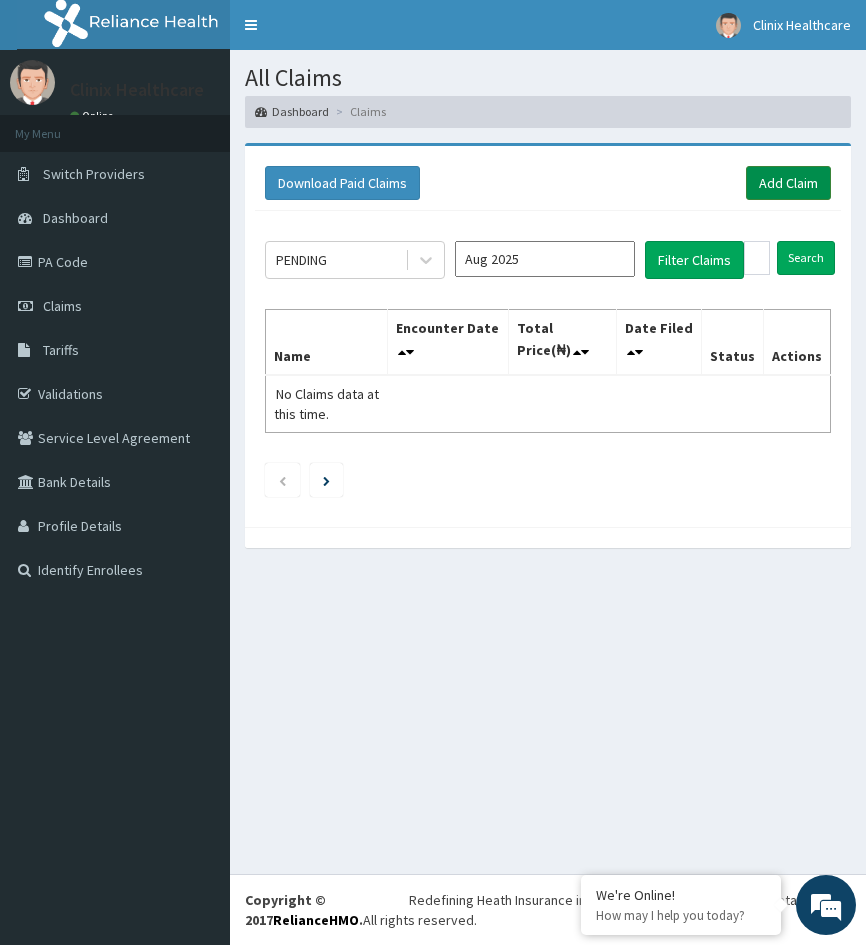 click on "Add Claim" at bounding box center [788, 183] 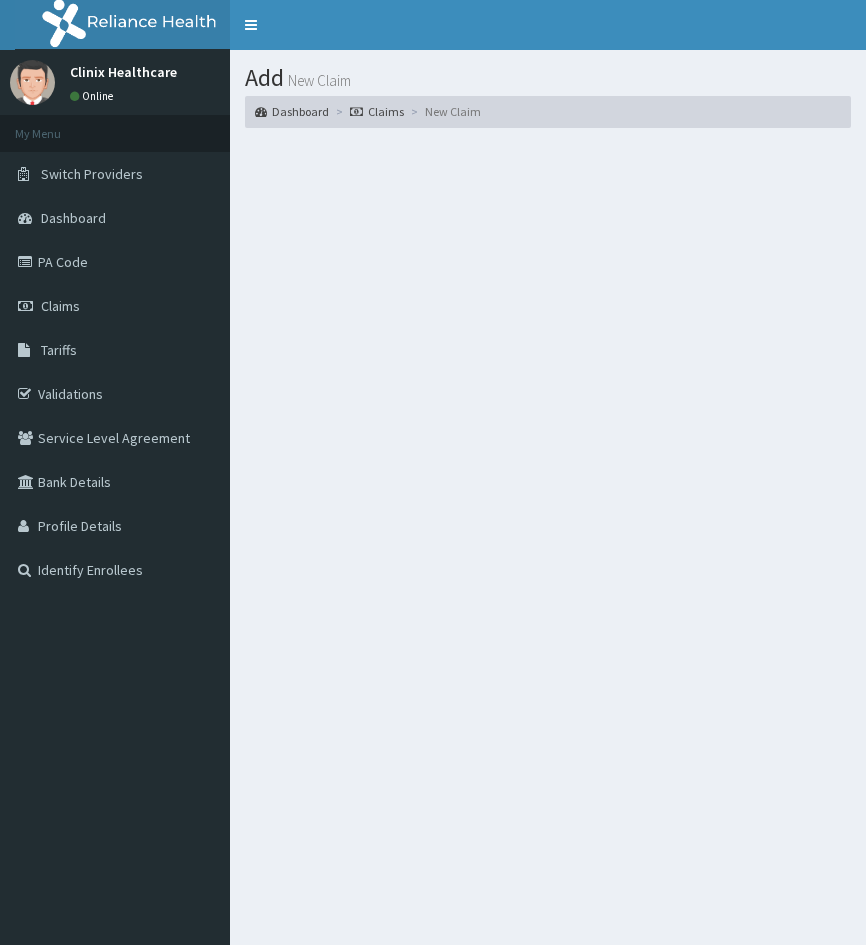 scroll, scrollTop: 0, scrollLeft: 0, axis: both 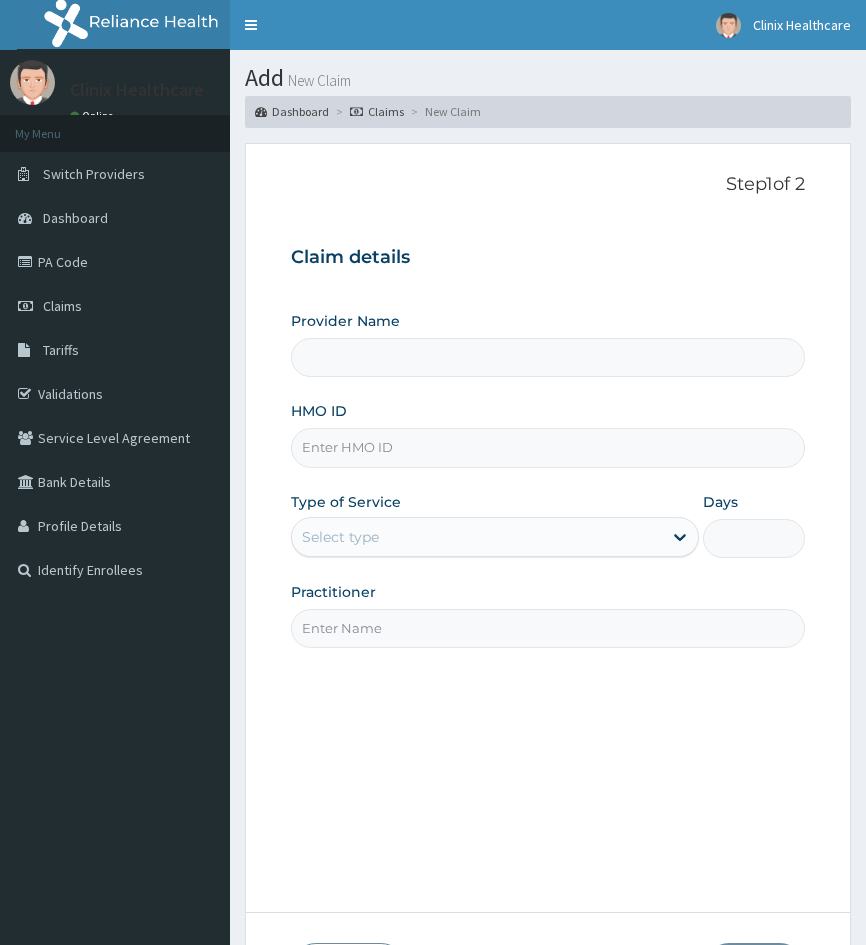 click on "HMO ID" at bounding box center (547, 447) 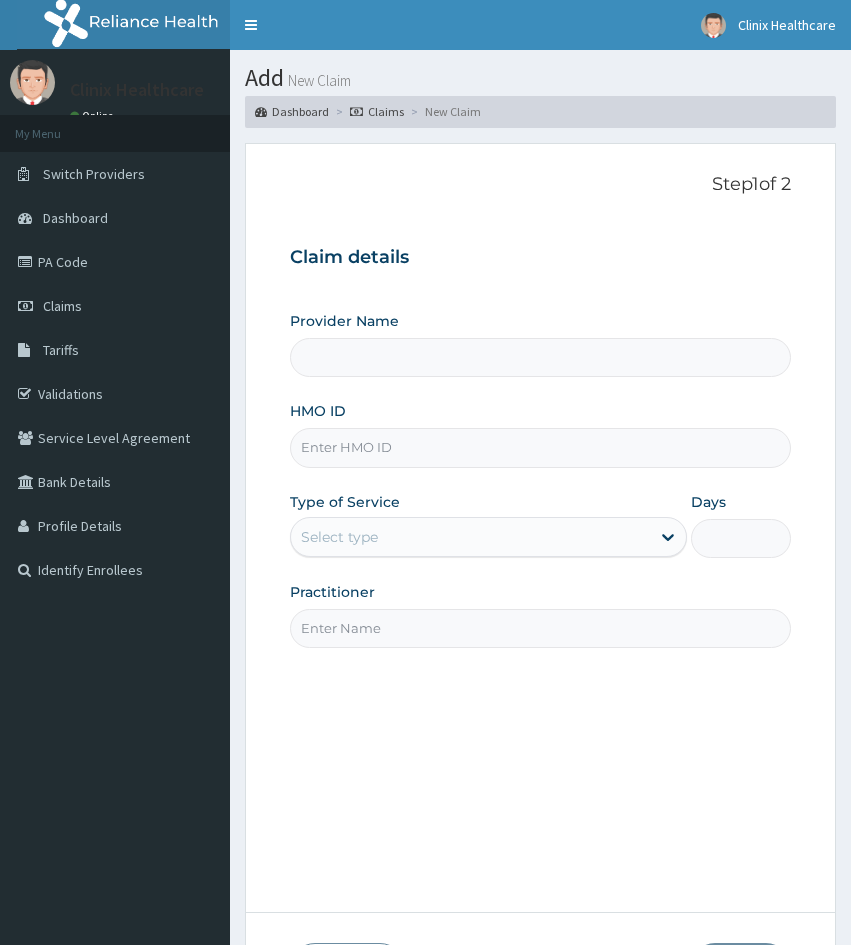 click on "HMO ID" at bounding box center [540, 447] 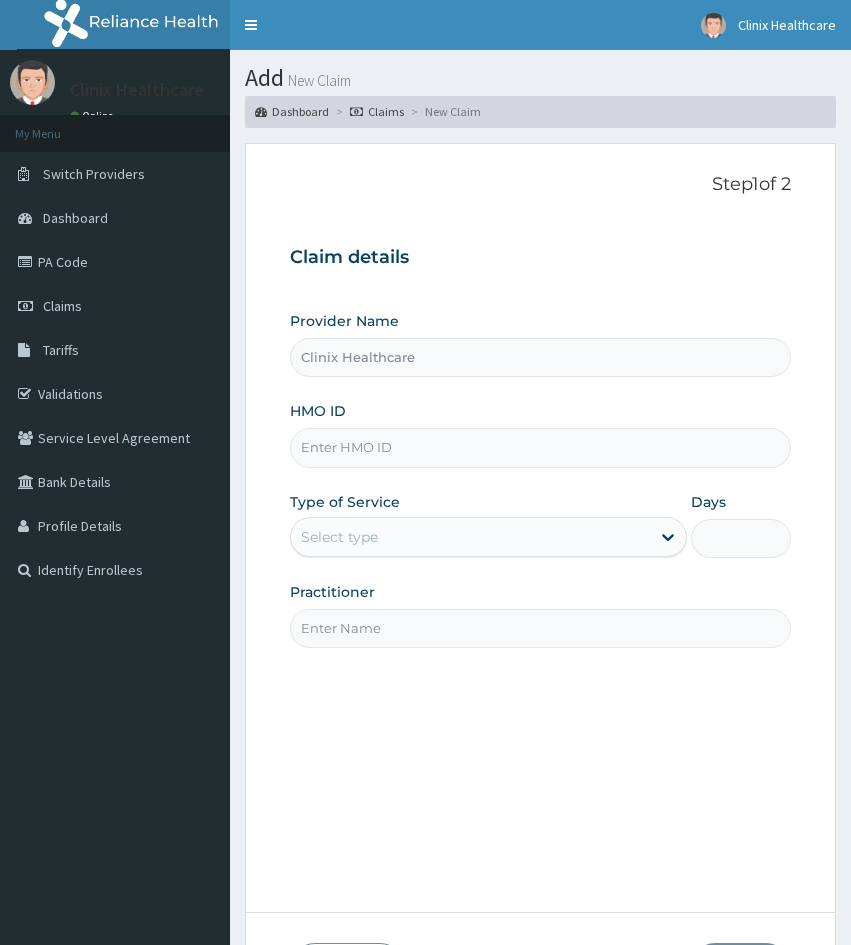 type on "Clinix Healthcare" 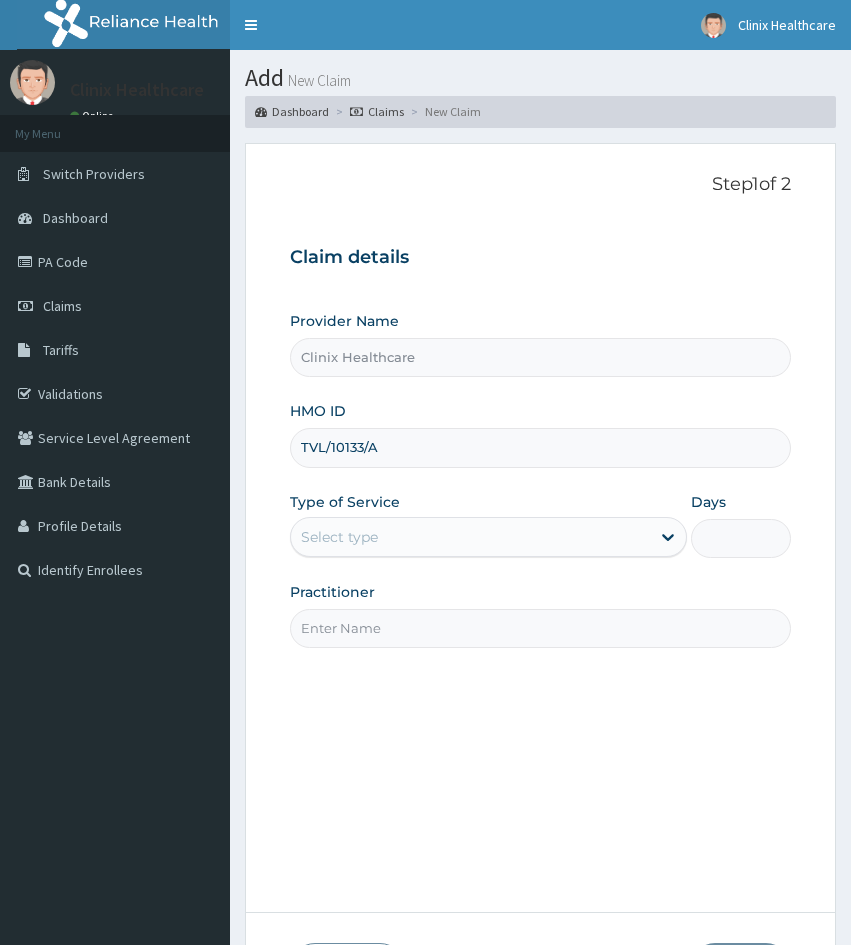 type on "TVL/10133/A" 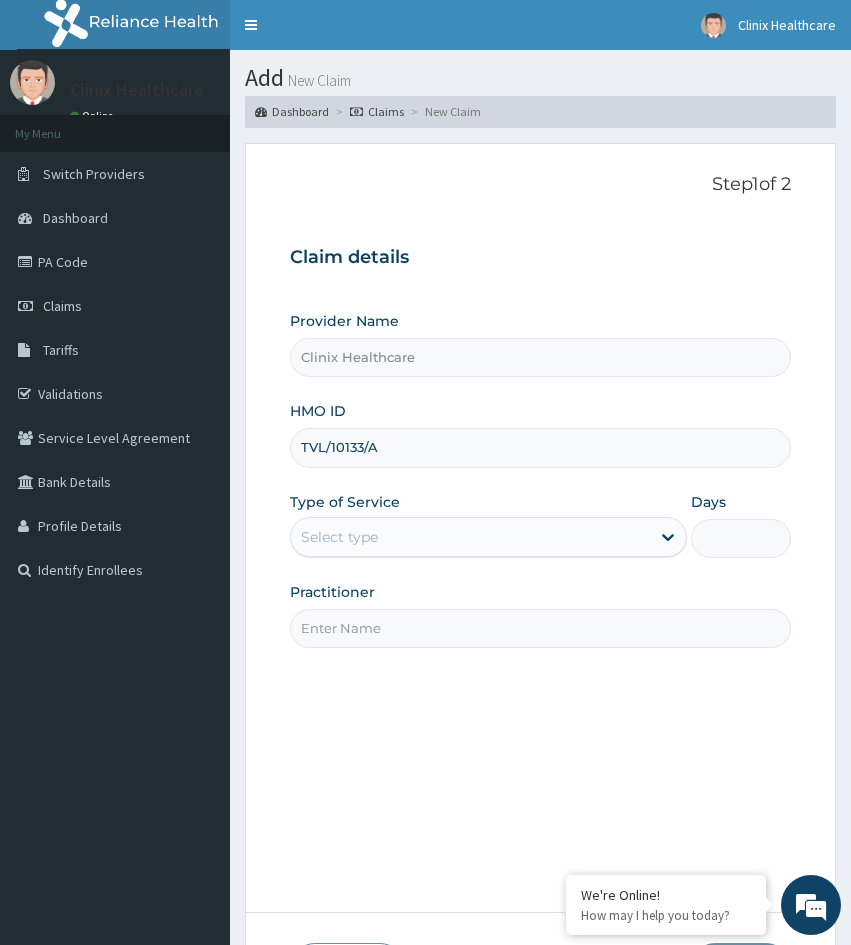 click on "Step  1  of 2 Claim details Provider Name Clinix Healthcare HMO ID TVL/10133/A Type of Service Select type Days Practitioner" at bounding box center [540, 528] 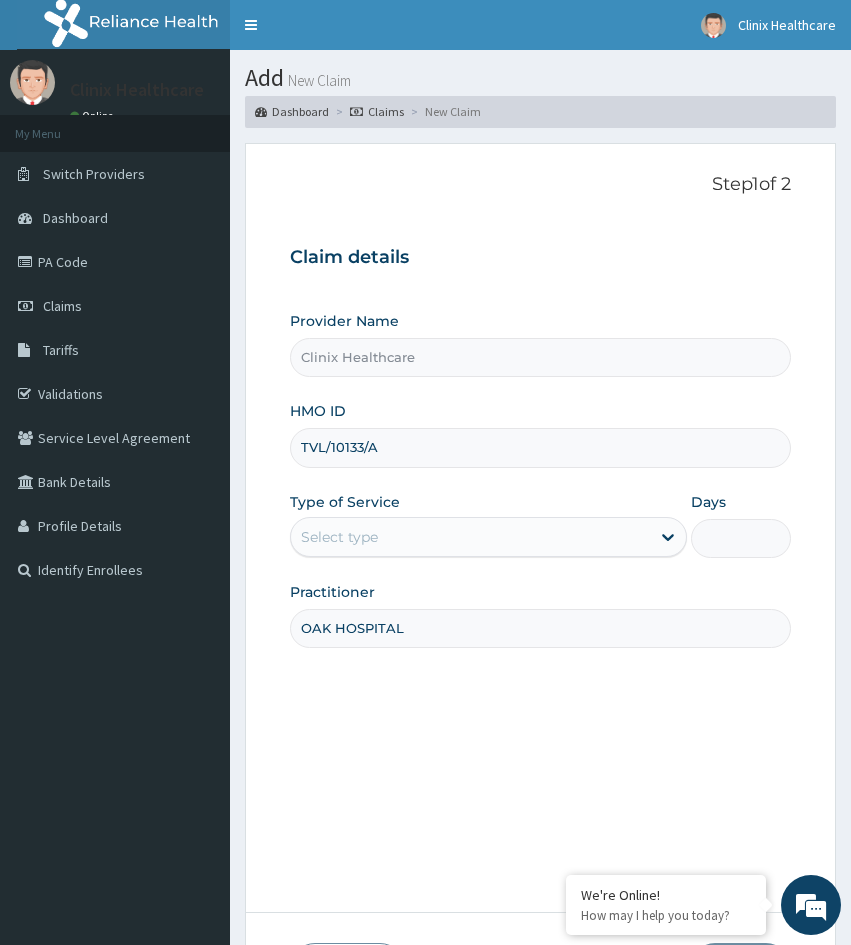 type on "OAK HOSPITAL" 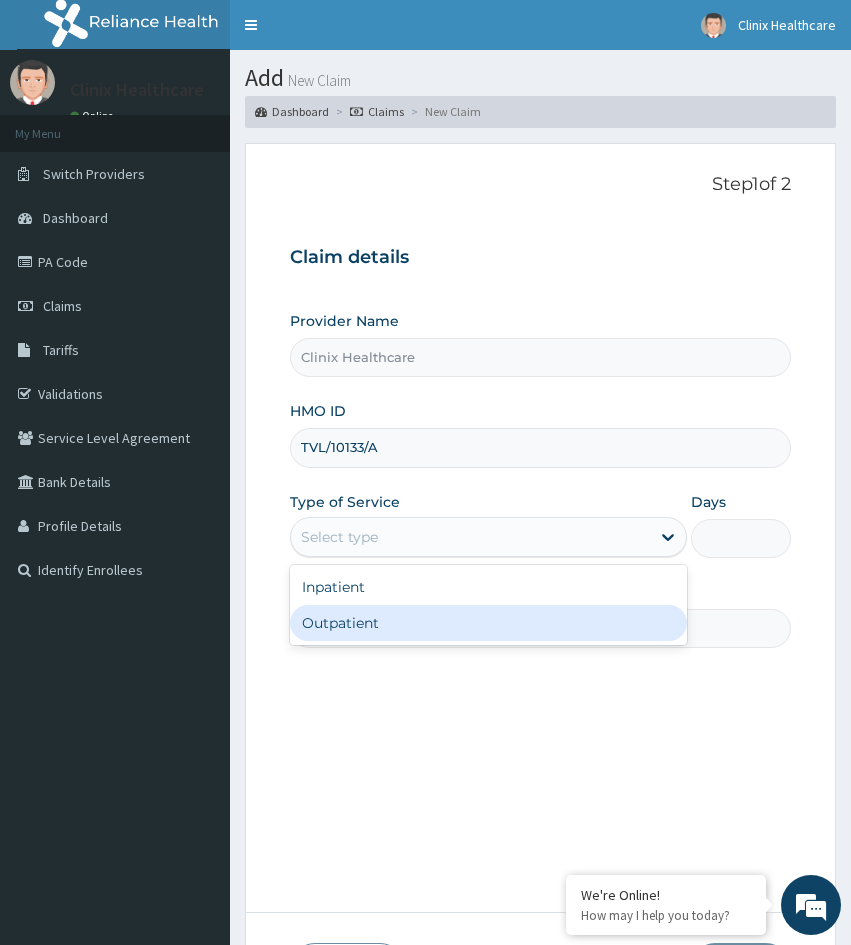 click on "Outpatient" at bounding box center [488, 623] 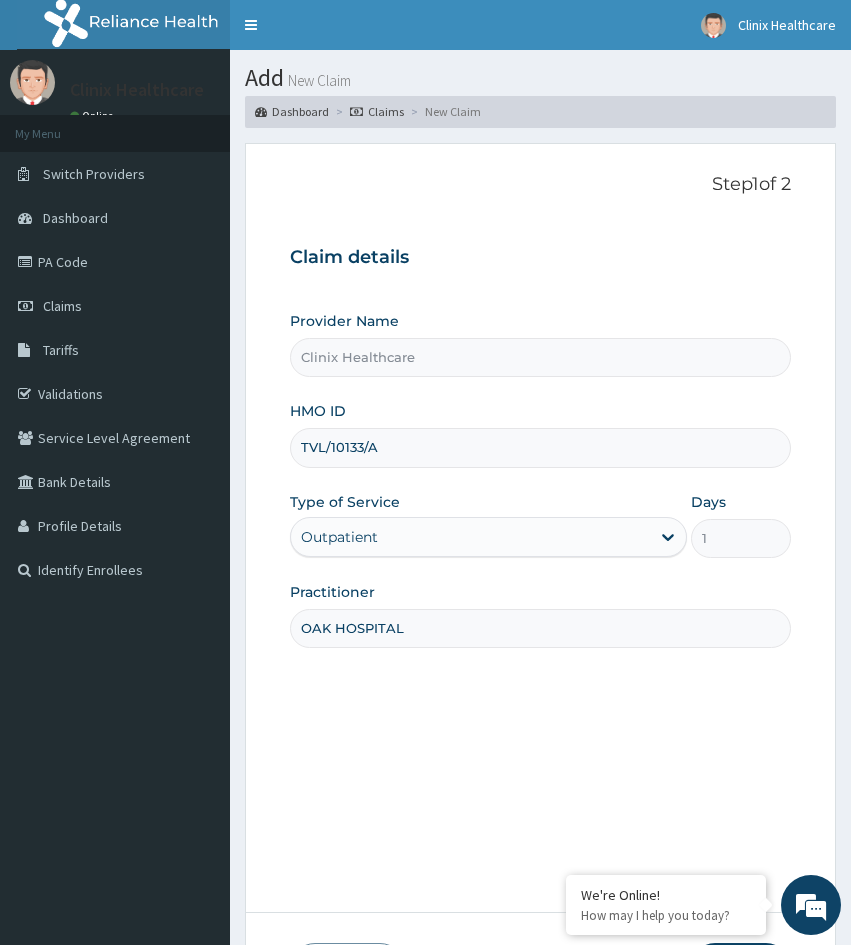 scroll, scrollTop: 0, scrollLeft: 0, axis: both 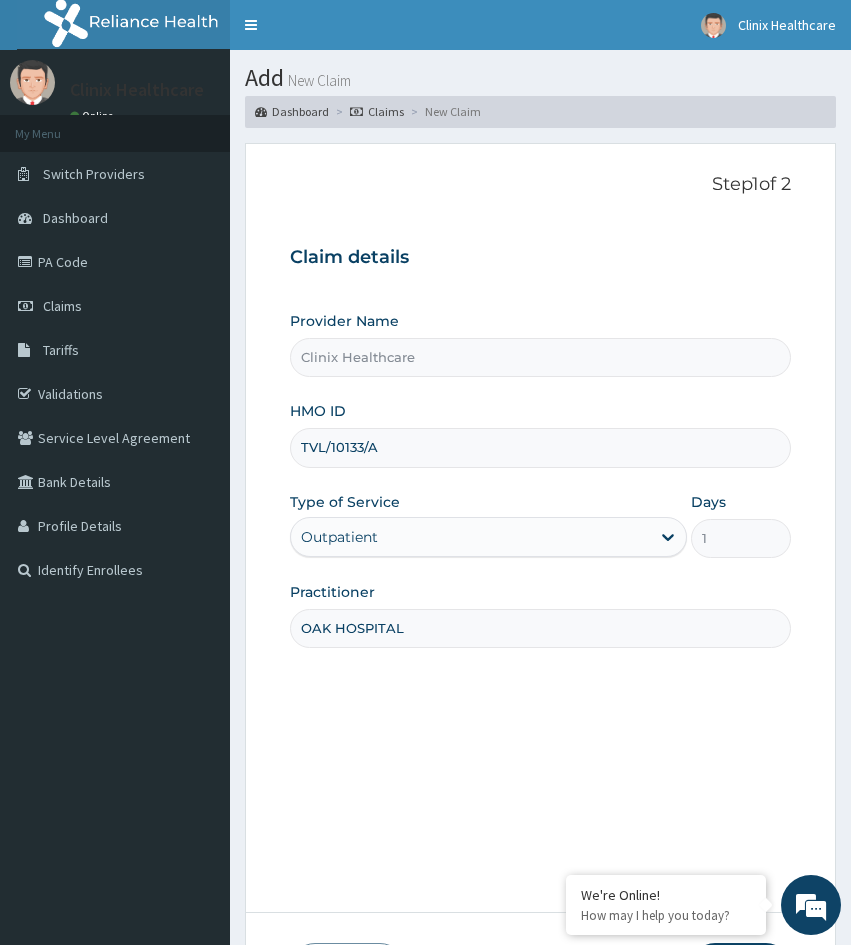 drag, startPoint x: 311, startPoint y: 754, endPoint x: 354, endPoint y: 700, distance: 69.02898 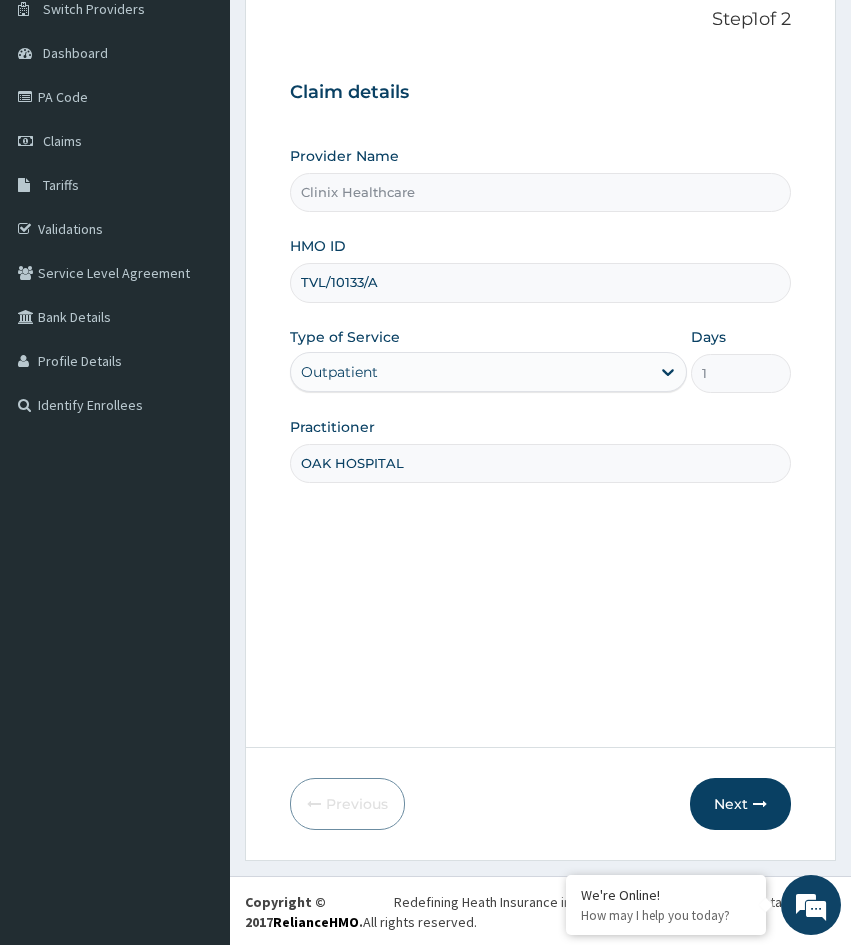 scroll, scrollTop: 167, scrollLeft: 0, axis: vertical 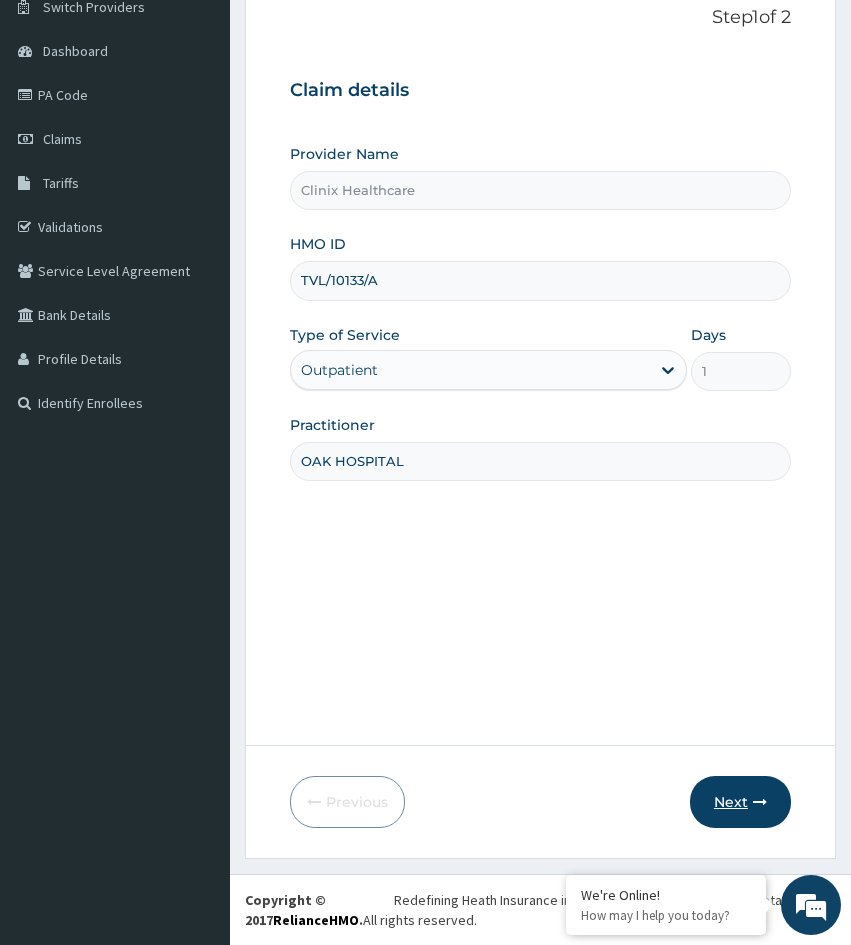 click on "Next" at bounding box center [740, 802] 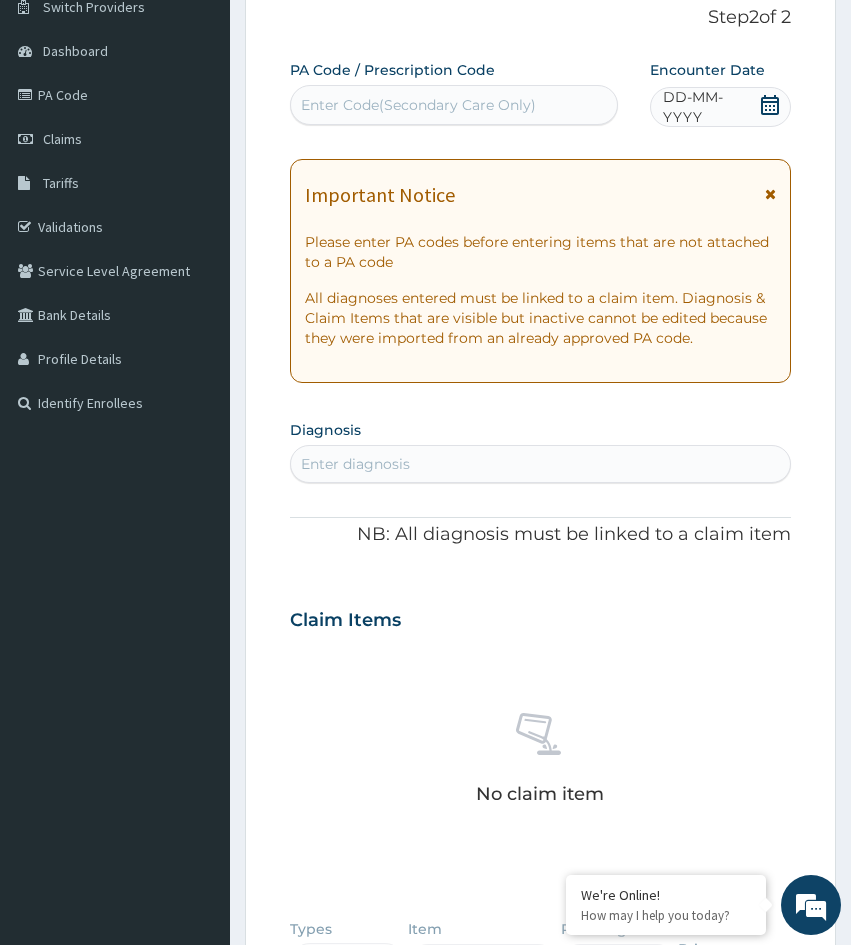 click on "Enter Code(Secondary Care Only)" at bounding box center (418, 105) 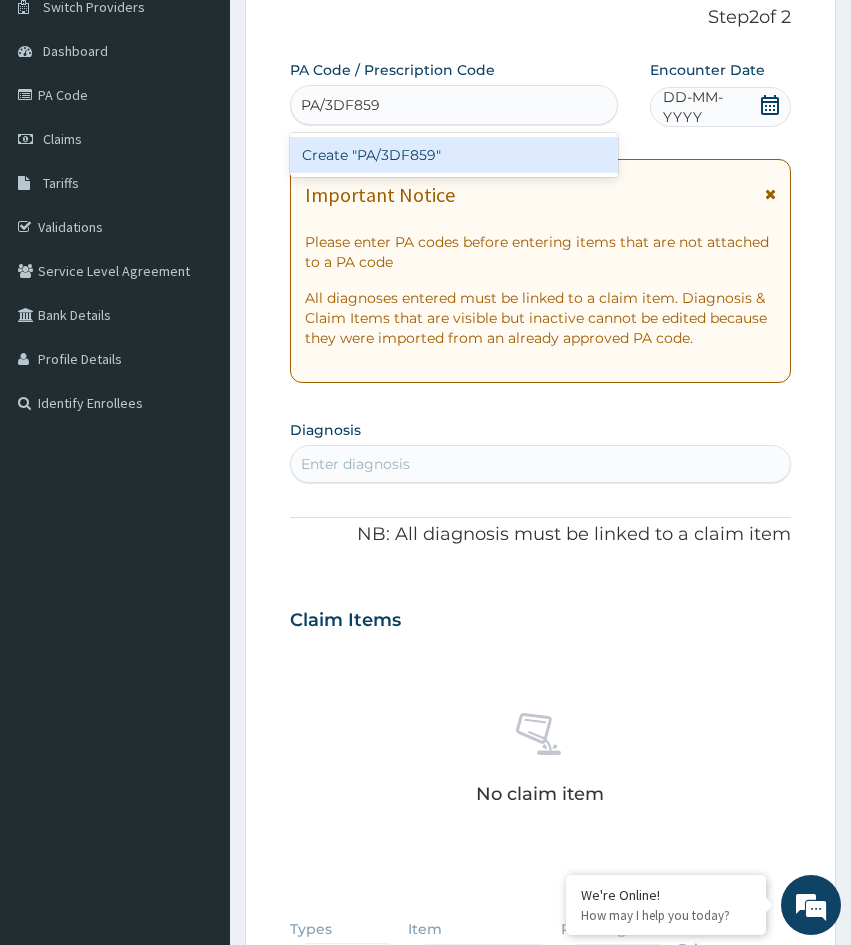 click on "Create "PA/3DF859"" at bounding box center (454, 155) 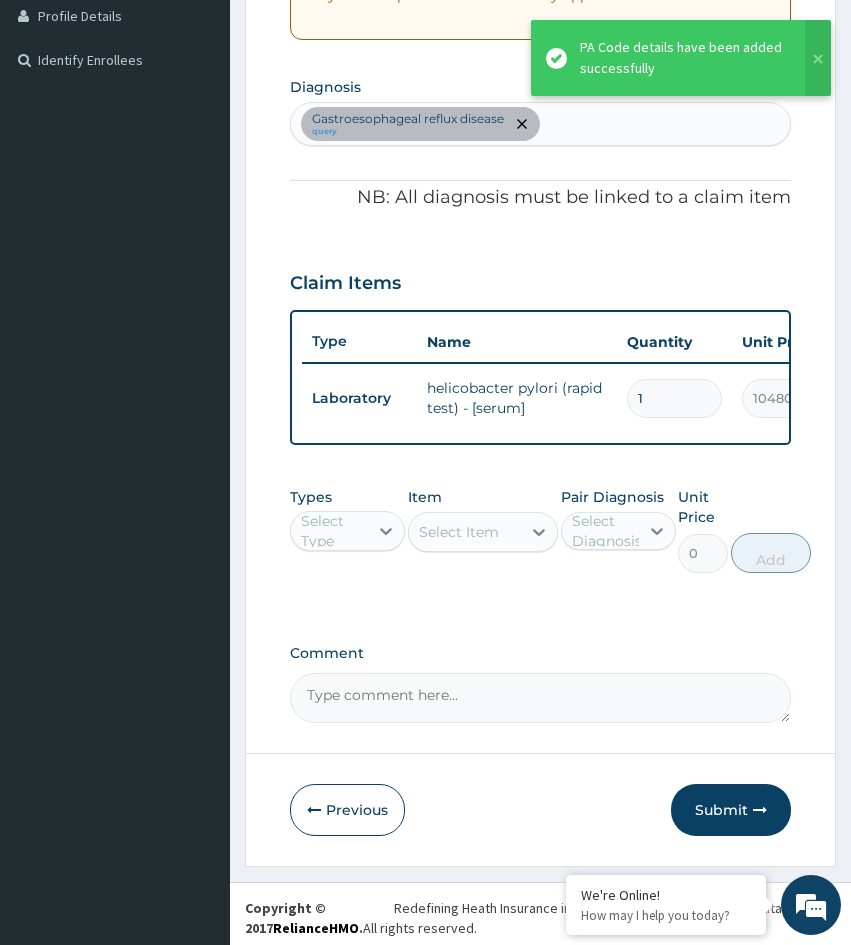 scroll, scrollTop: 533, scrollLeft: 0, axis: vertical 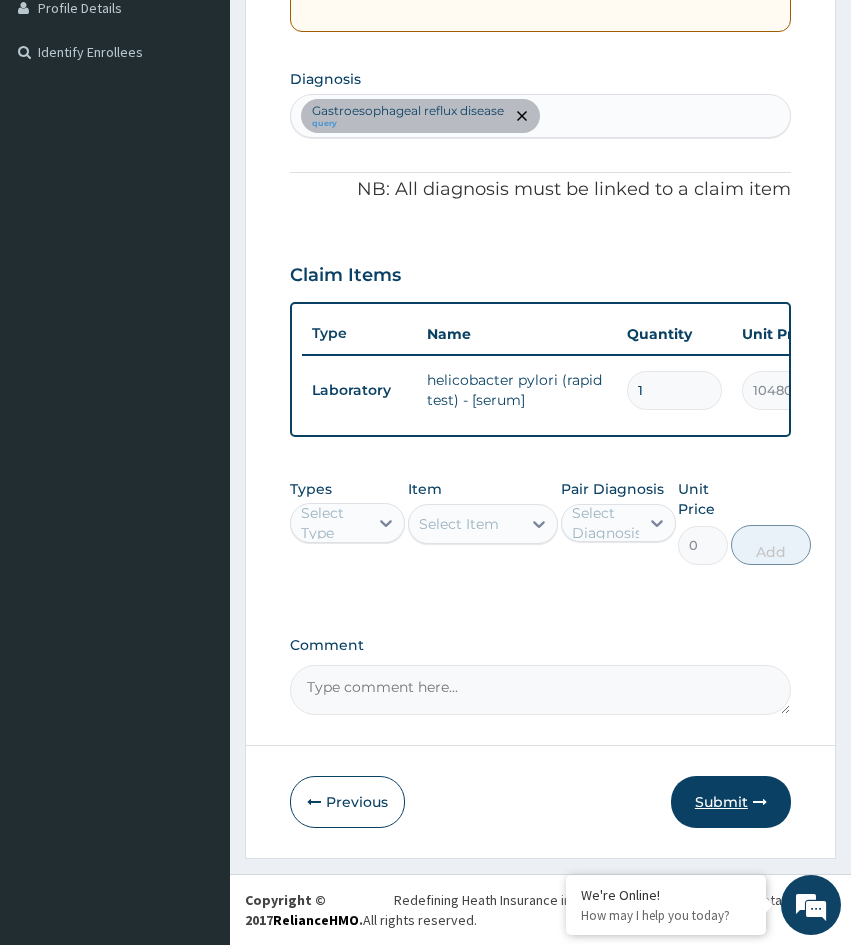 click on "Submit" at bounding box center (731, 802) 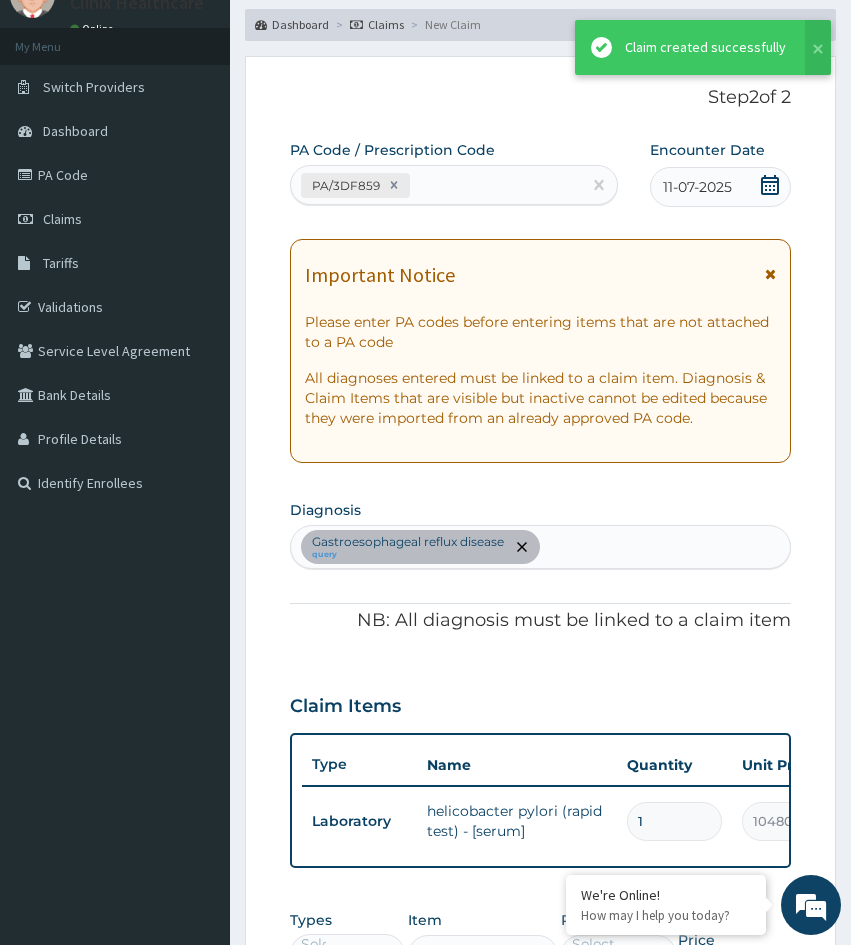 scroll, scrollTop: 533, scrollLeft: 0, axis: vertical 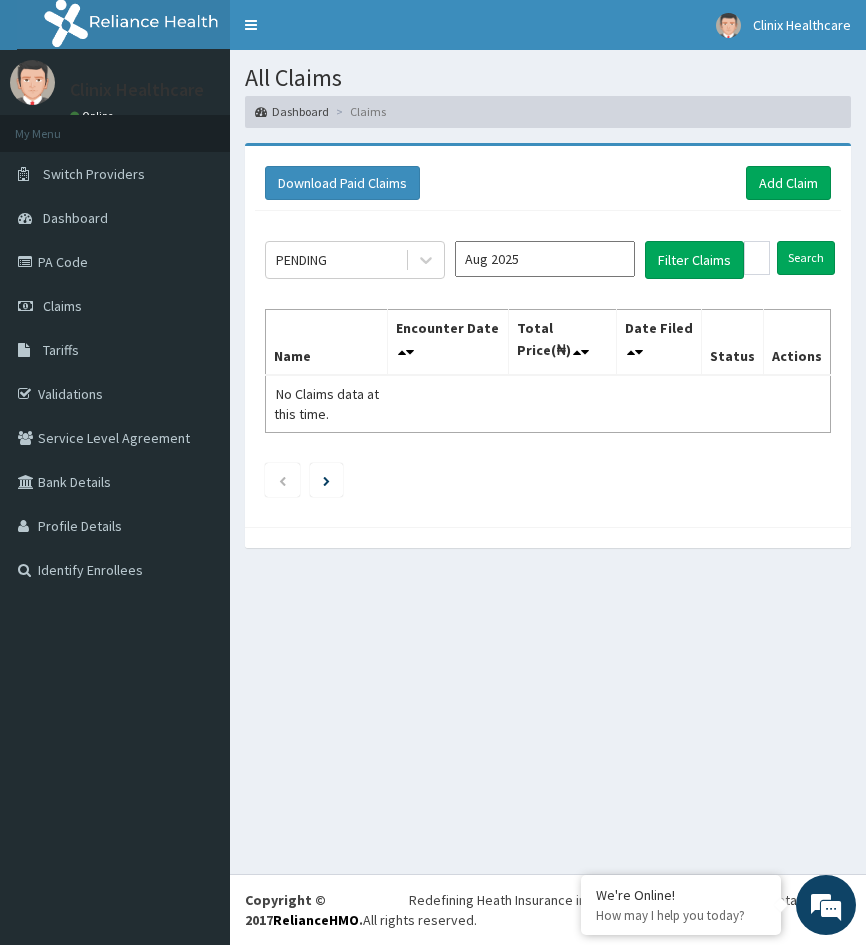 drag, startPoint x: 708, startPoint y: 604, endPoint x: 710, endPoint y: 554, distance: 50.039986 